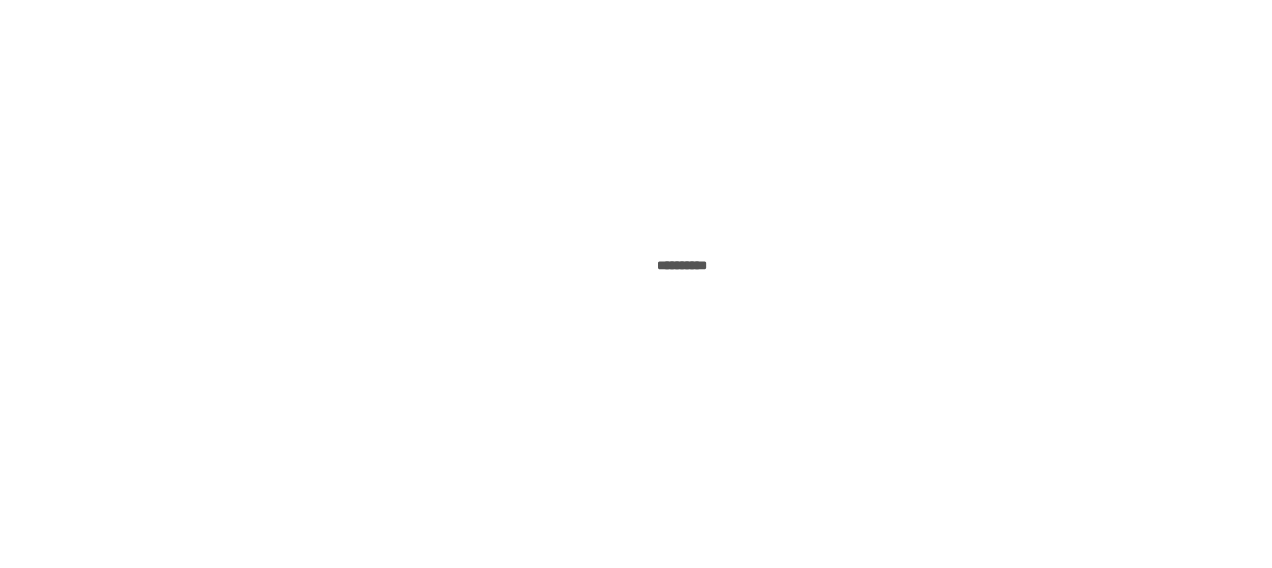 scroll, scrollTop: 0, scrollLeft: 0, axis: both 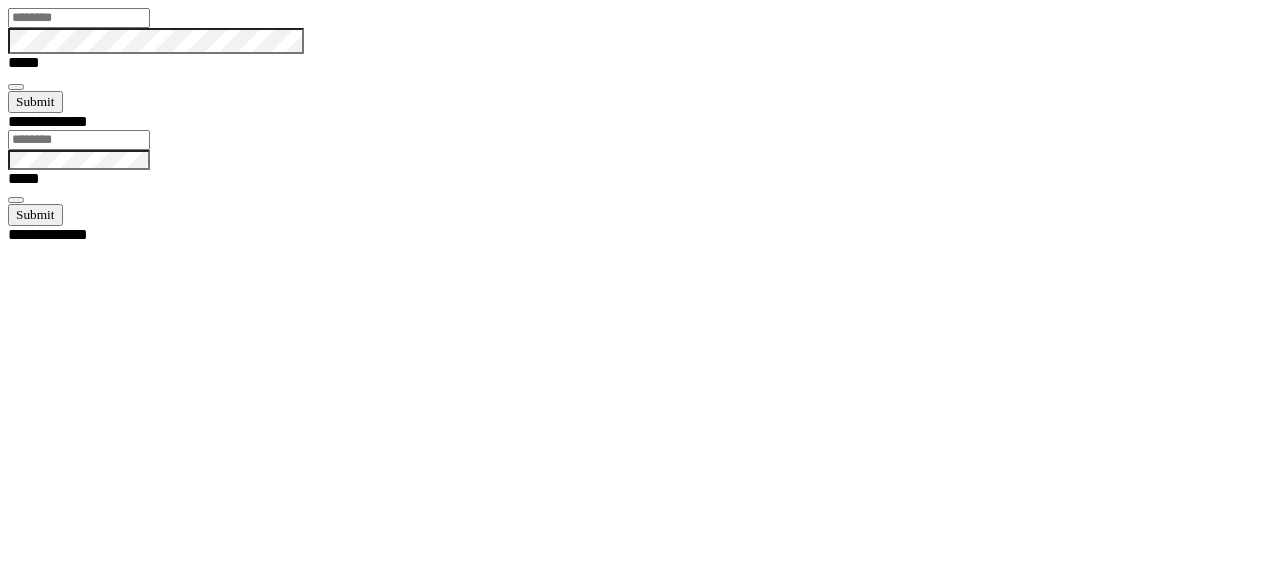 type on "******" 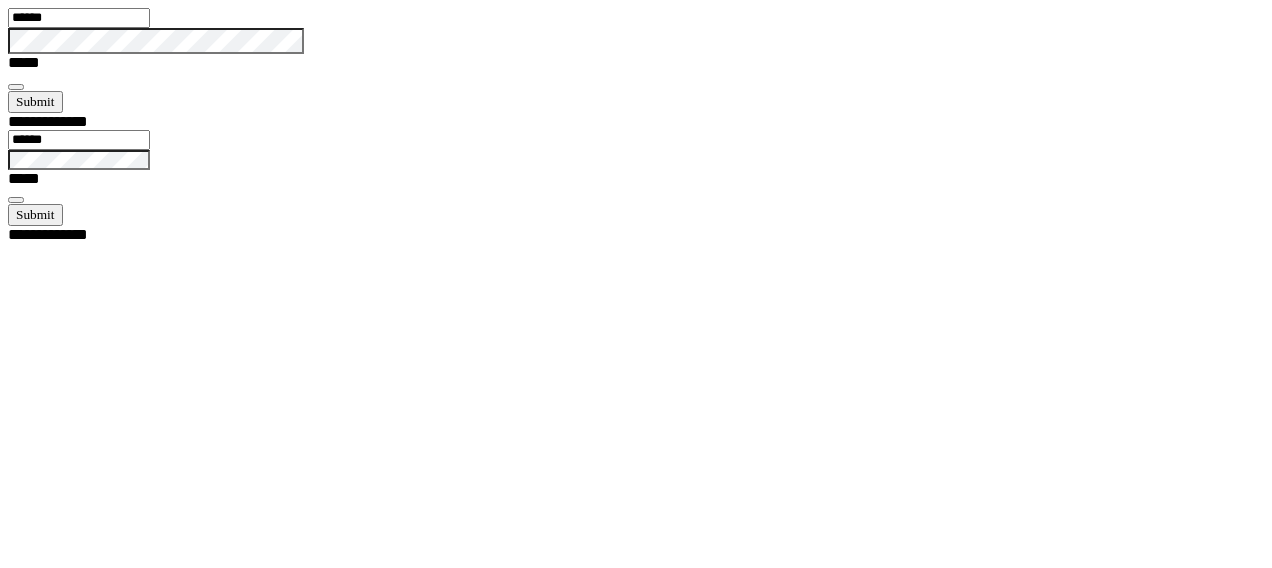 click at bounding box center (16, 87) 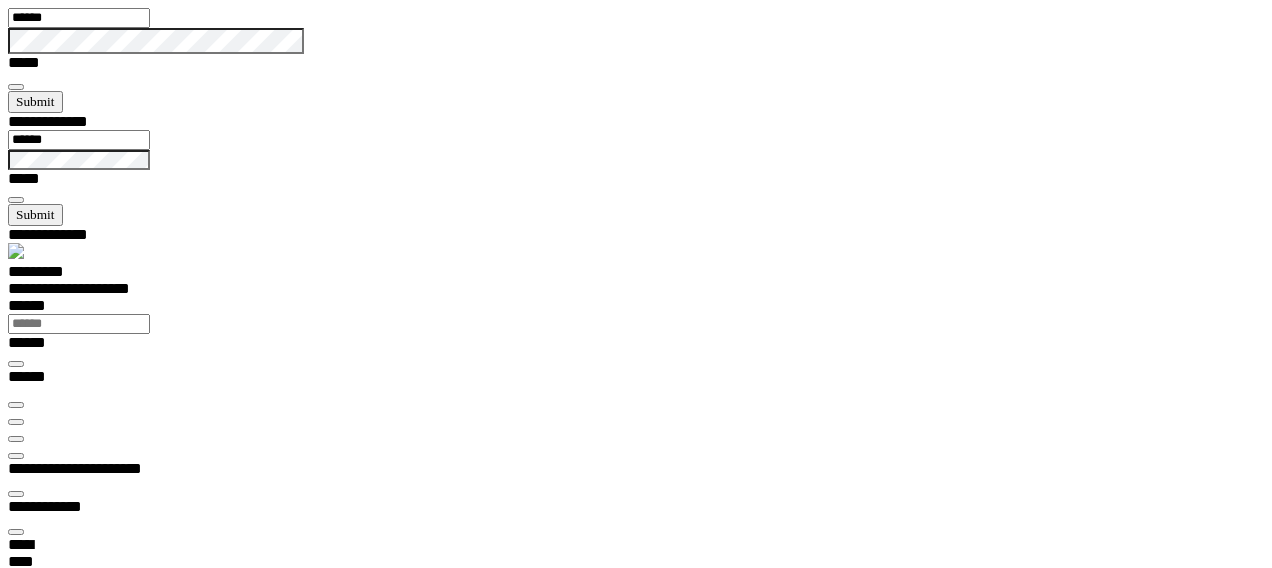 scroll, scrollTop: 99978, scrollLeft: 99978, axis: both 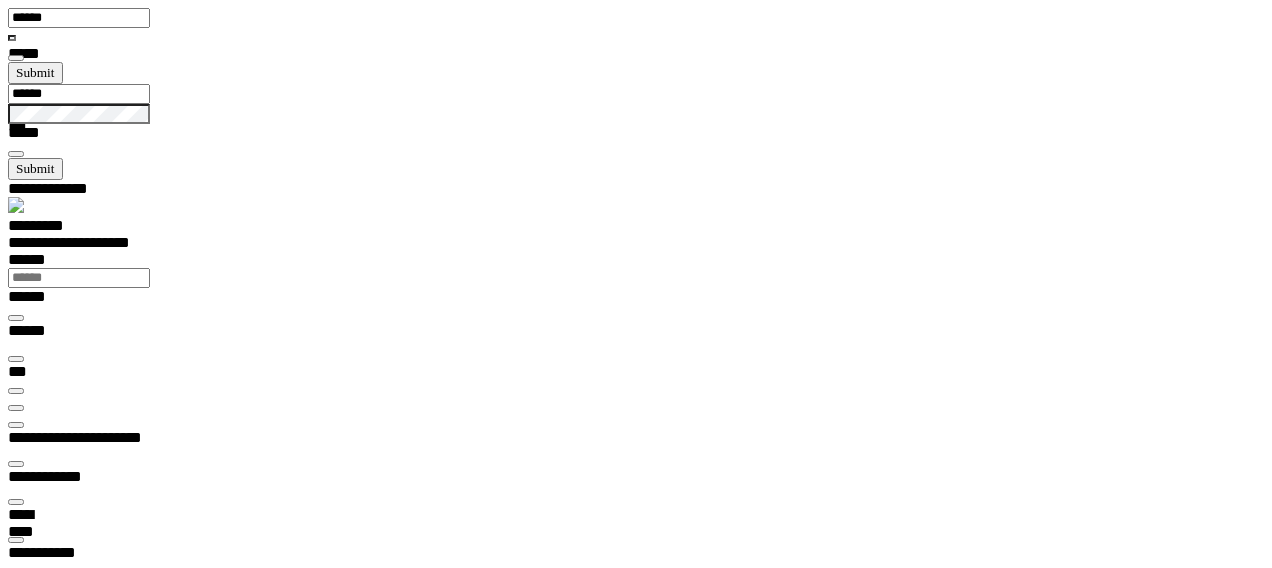 click at bounding box center [16, 425] 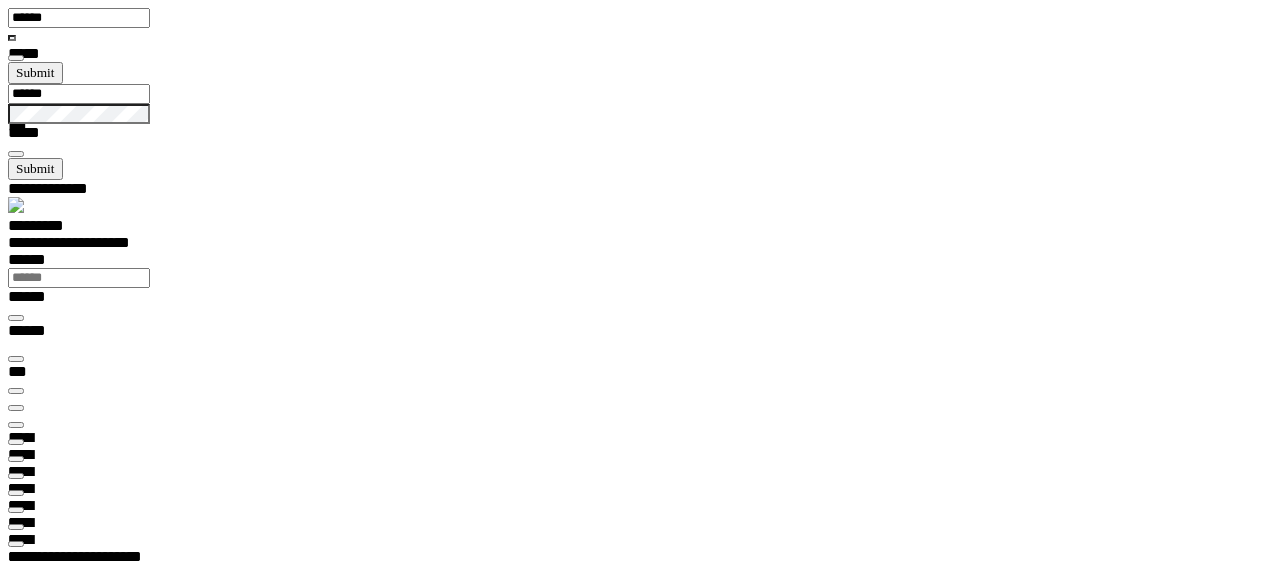 type on "****" 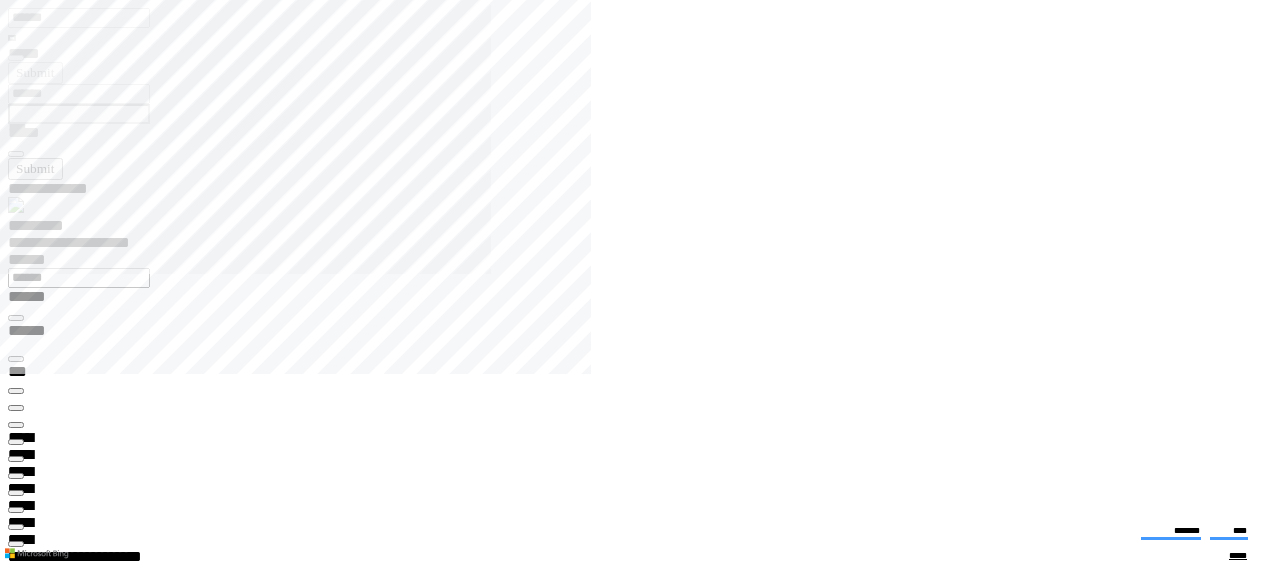 type on "**********" 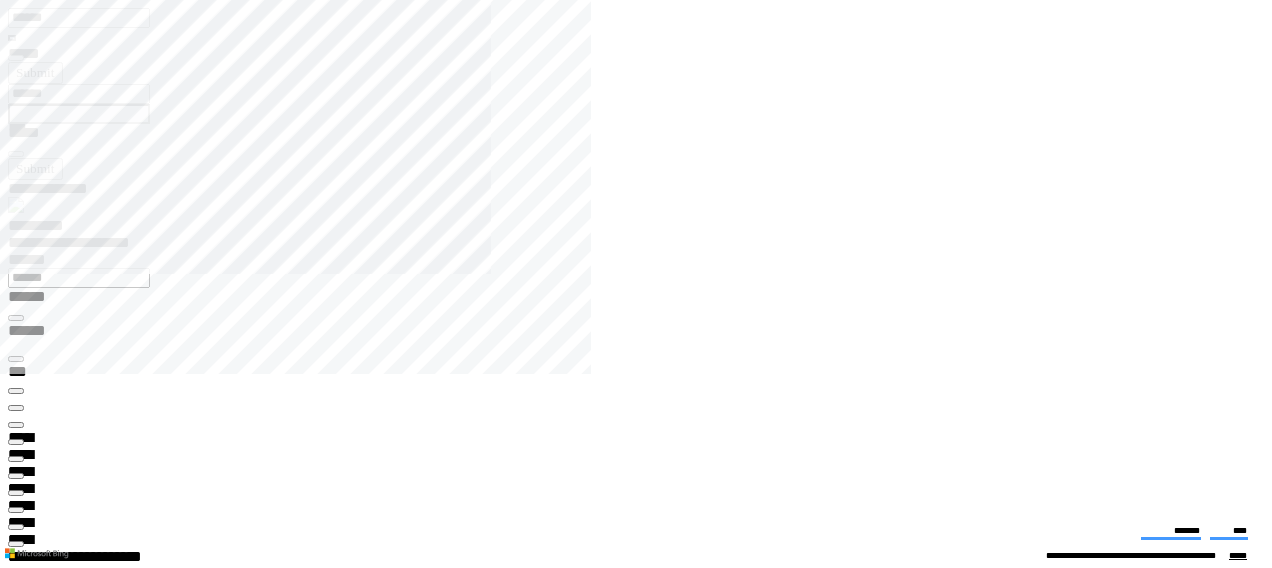 click 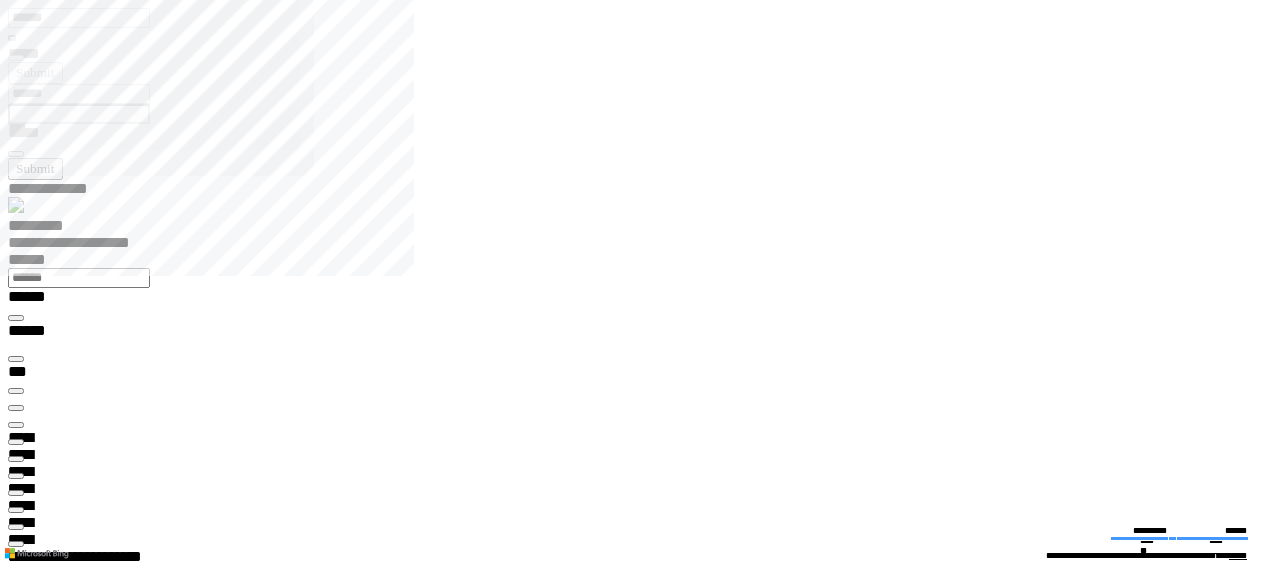 type on "*******" 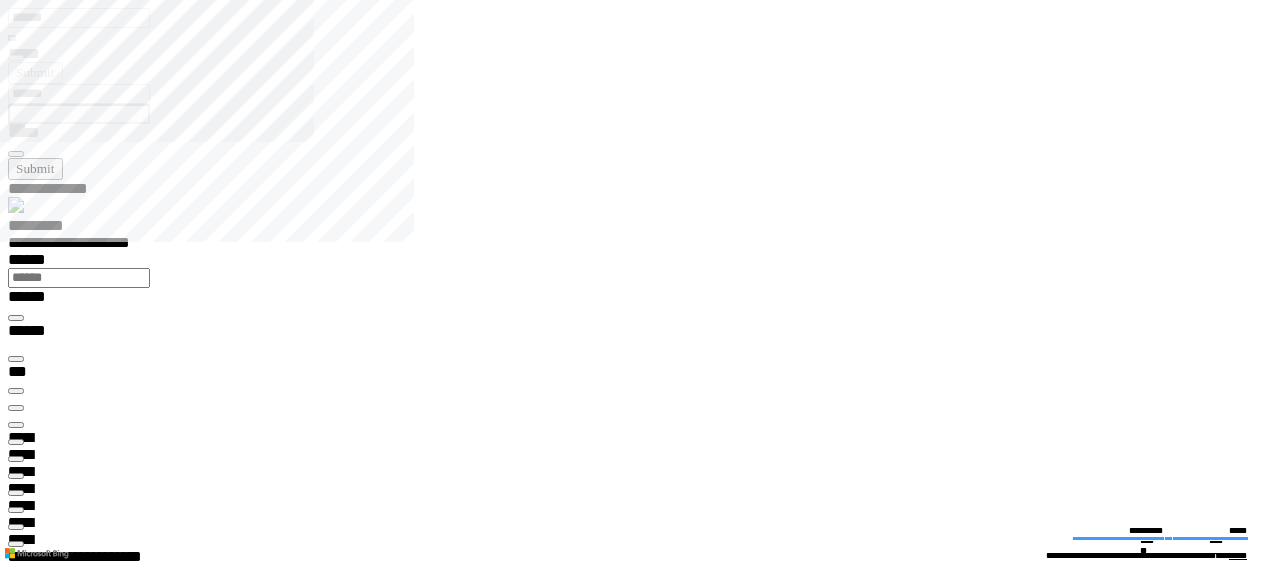 click on "**********" at bounding box center [644, 24707] 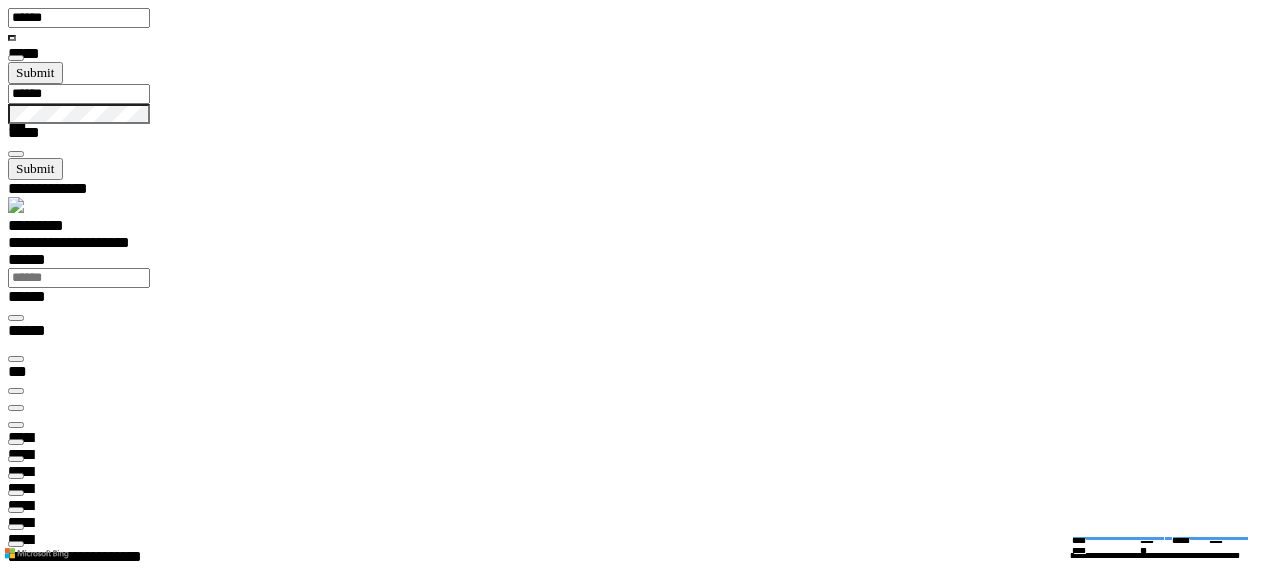 scroll, scrollTop: 99914, scrollLeft: 98988, axis: both 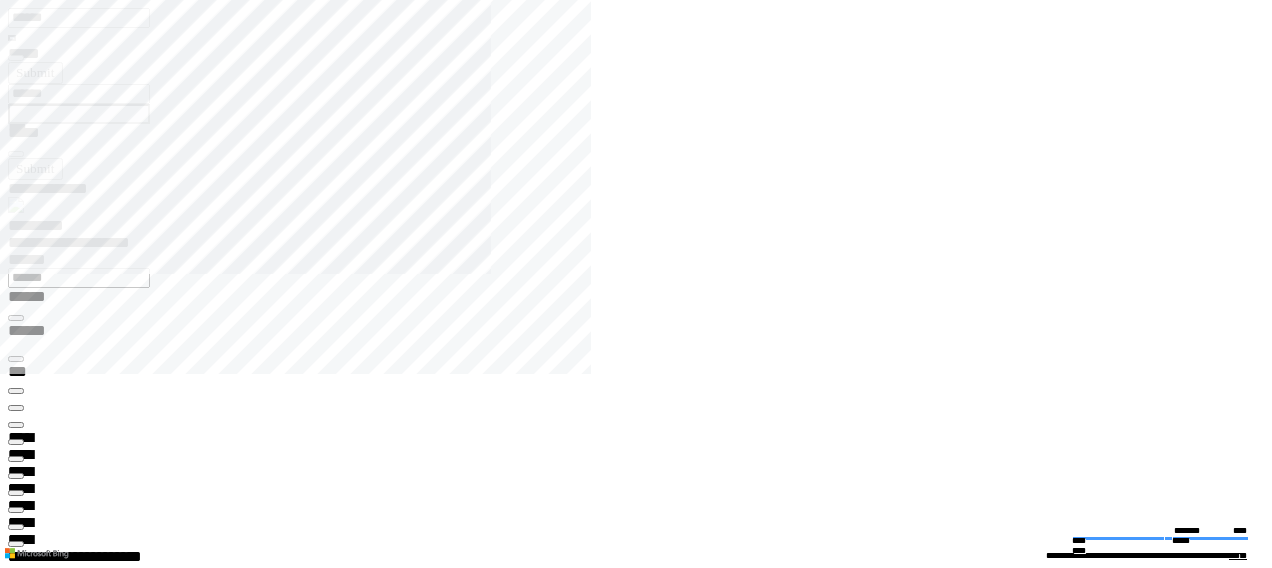 click at bounding box center (644, 17679) 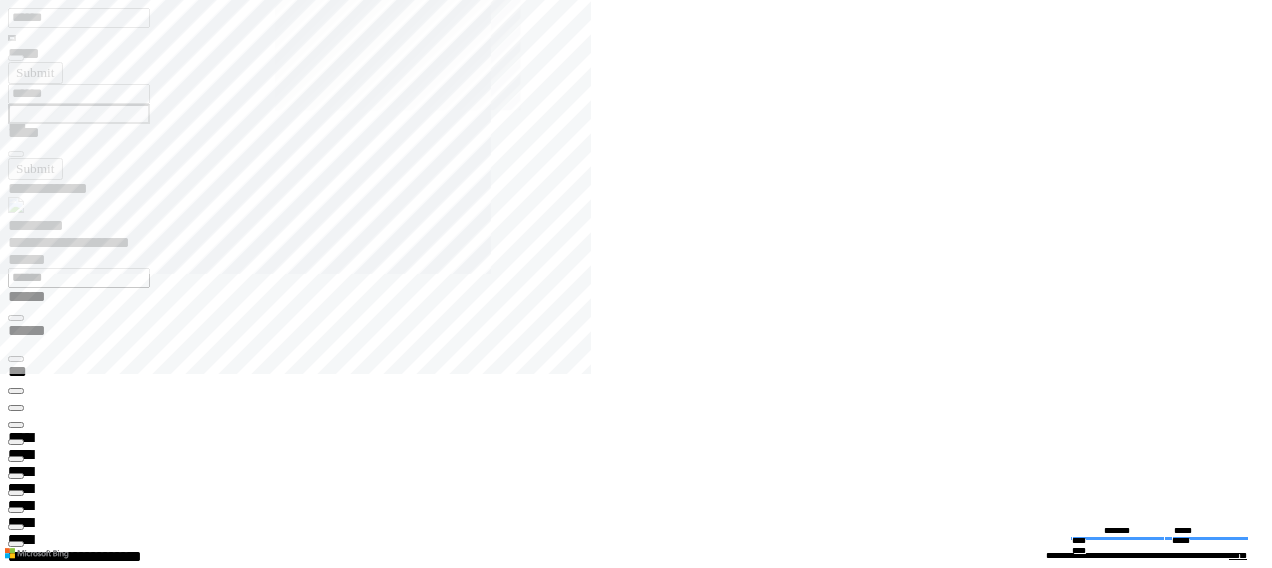type 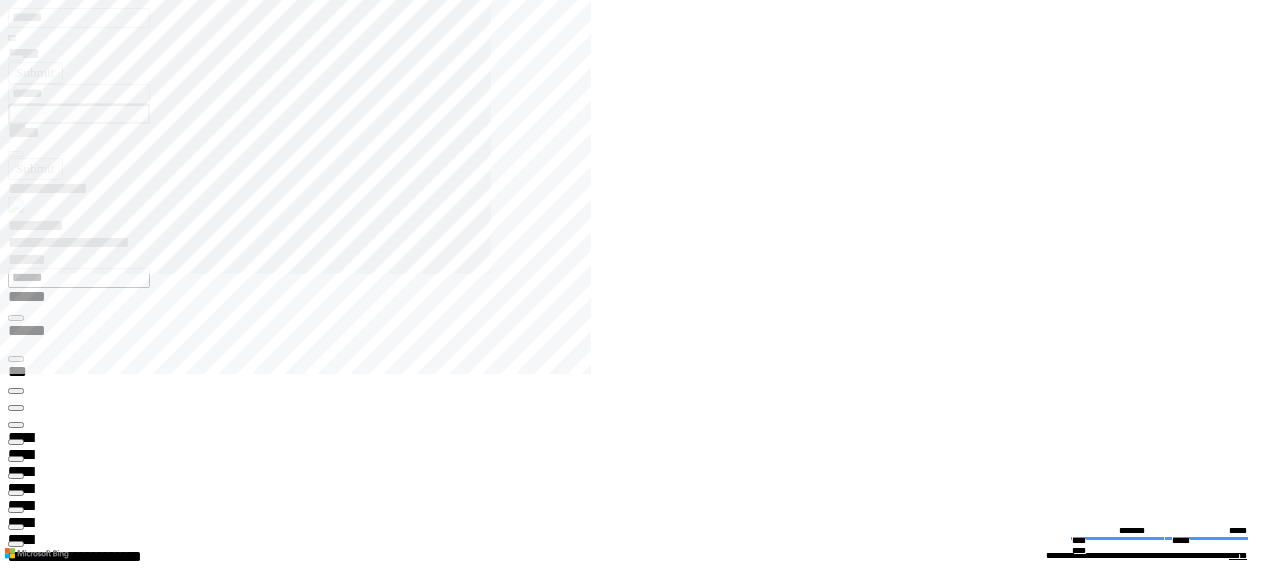 click 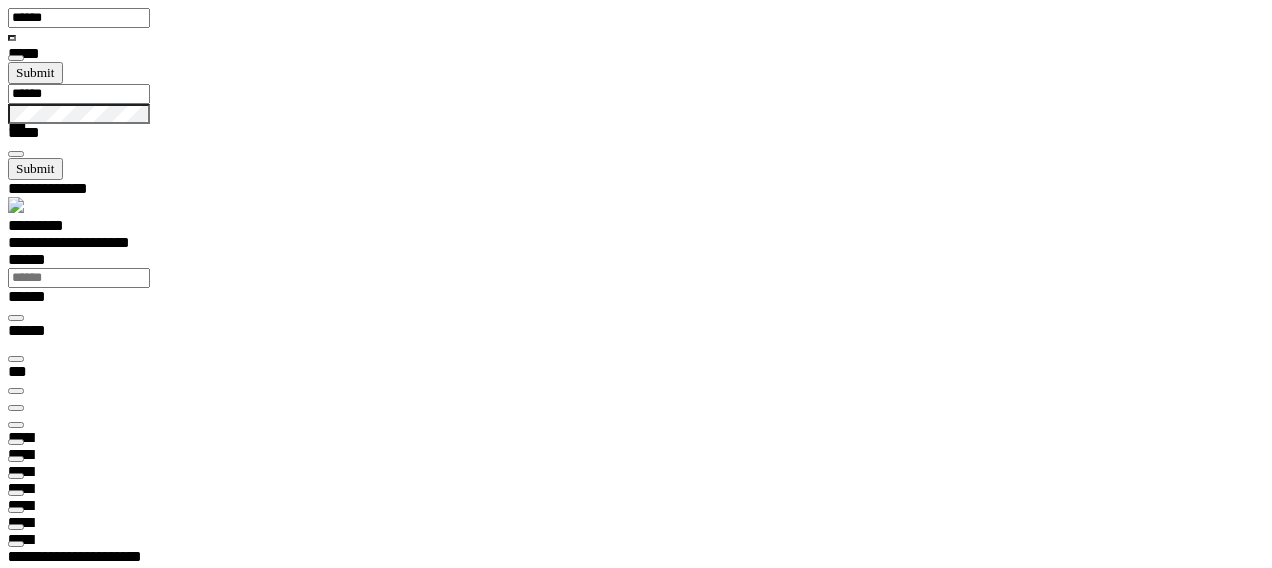 scroll, scrollTop: 99968, scrollLeft: 99877, axis: both 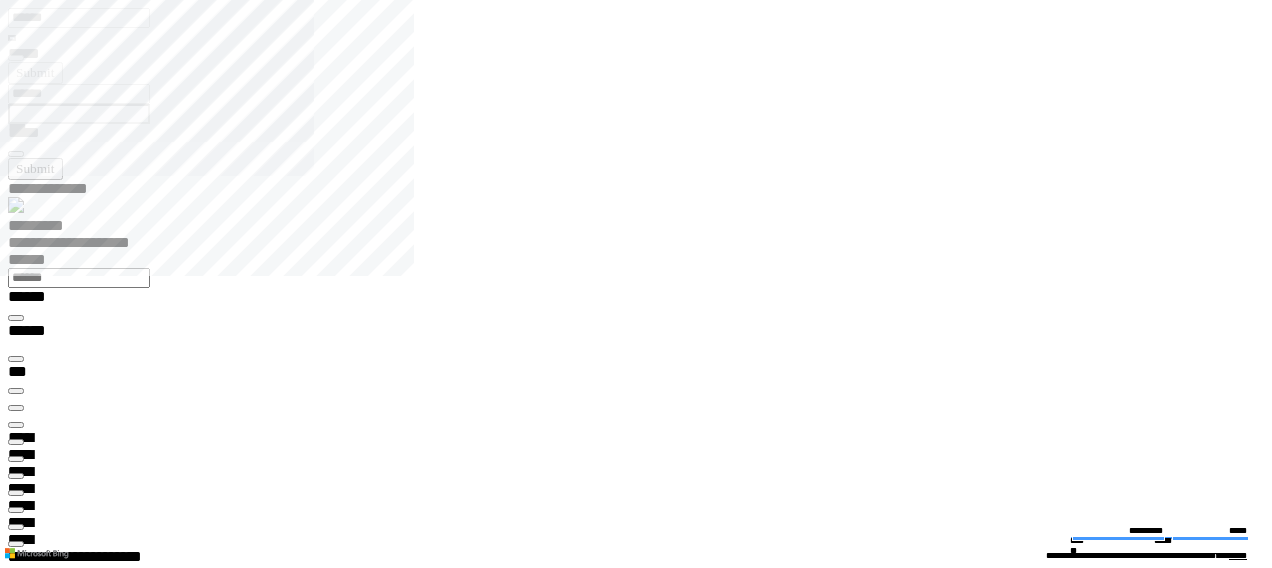 type on "*****" 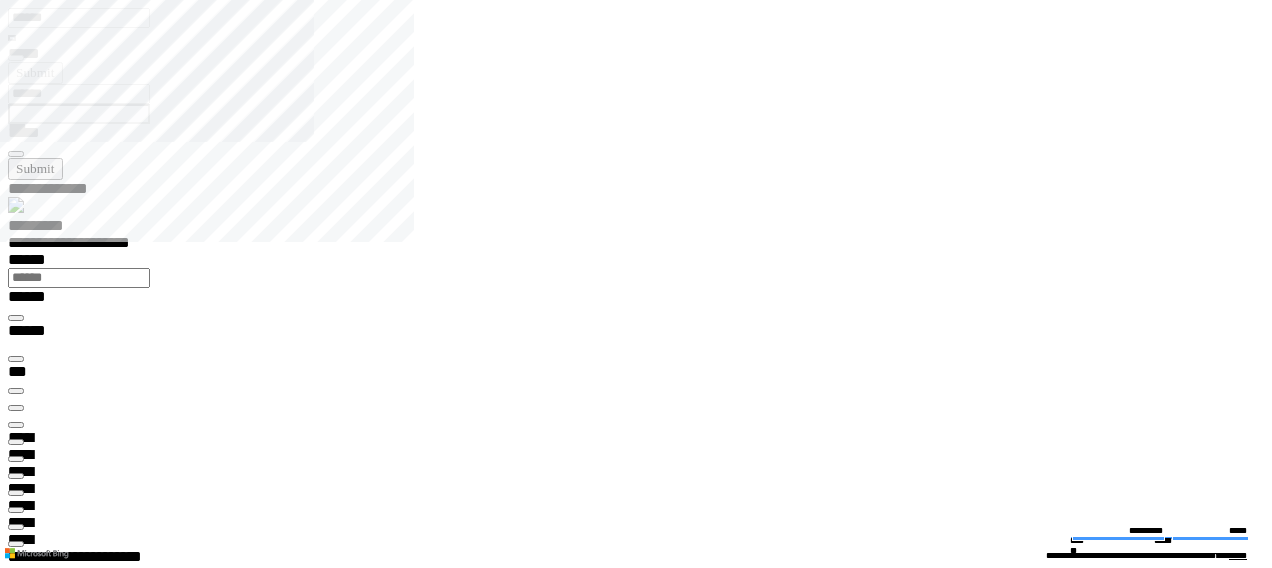 scroll, scrollTop: 0, scrollLeft: 0, axis: both 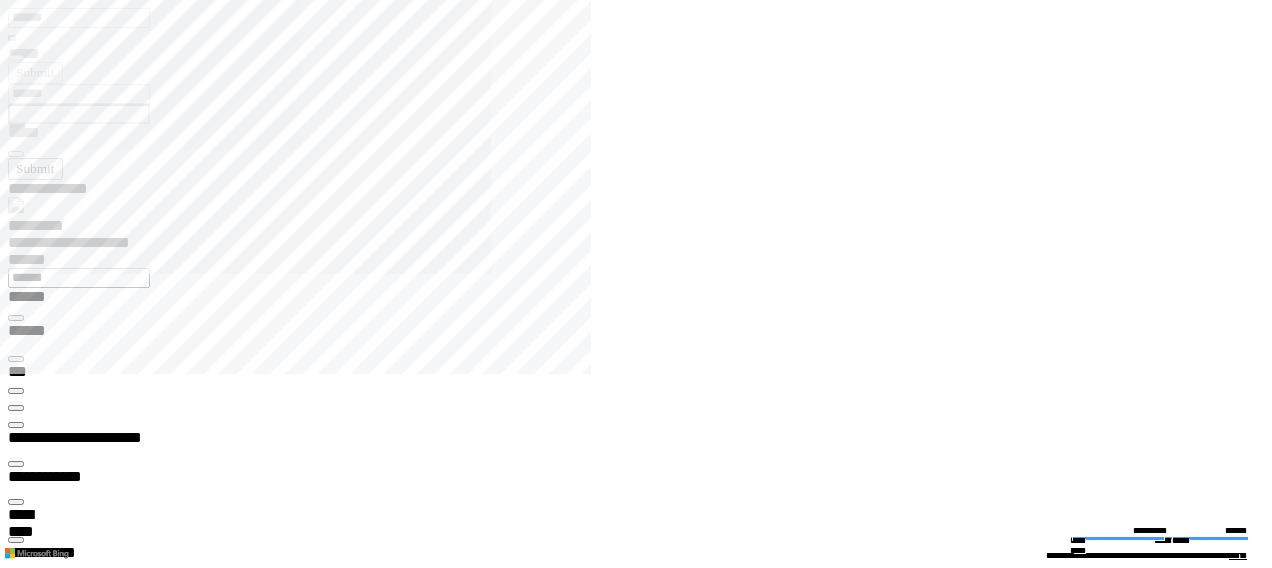 click at bounding box center [16, 617] 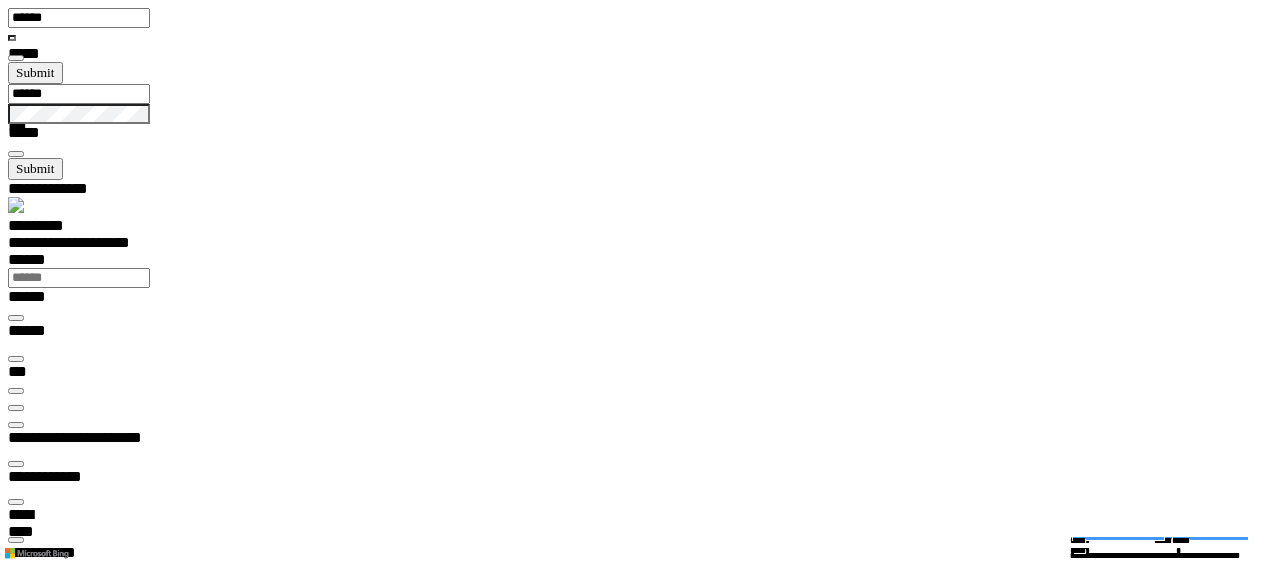 scroll, scrollTop: 399, scrollLeft: 0, axis: vertical 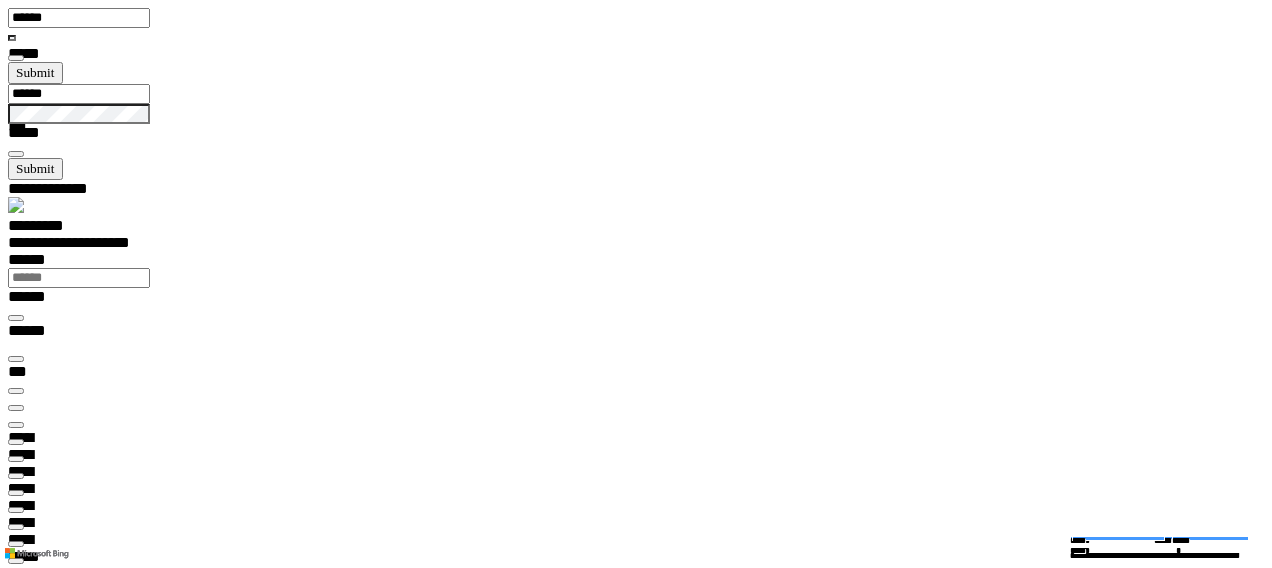 click at bounding box center [16, 19494] 